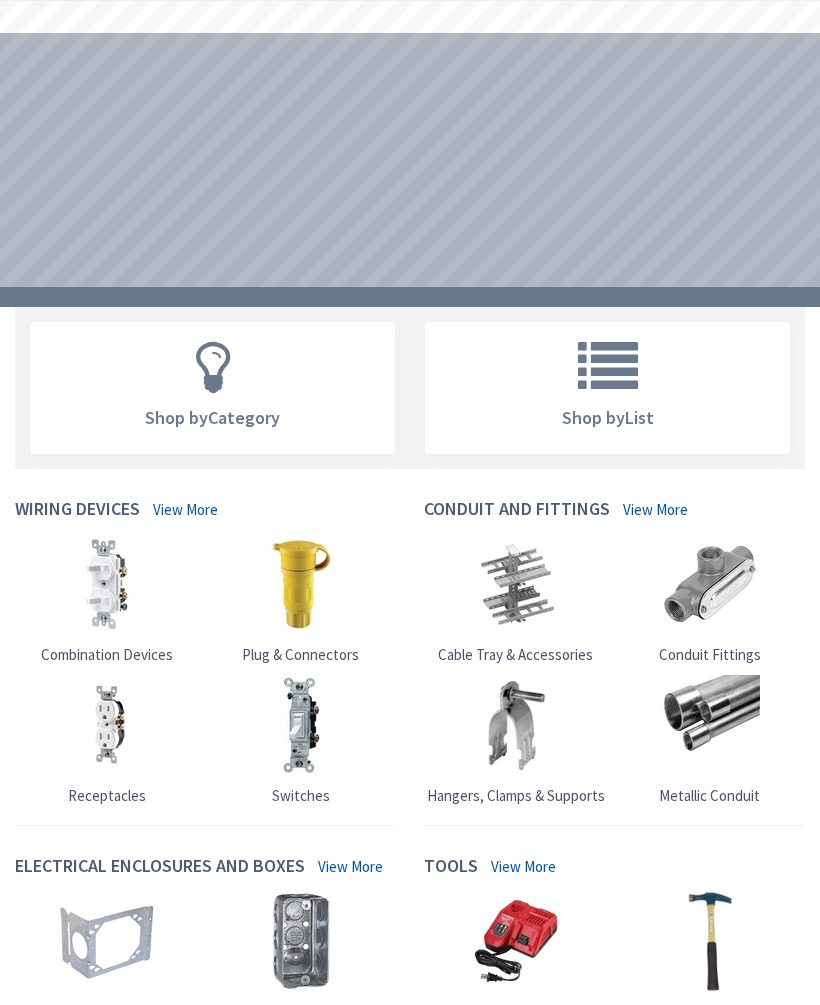 scroll, scrollTop: 0, scrollLeft: 0, axis: both 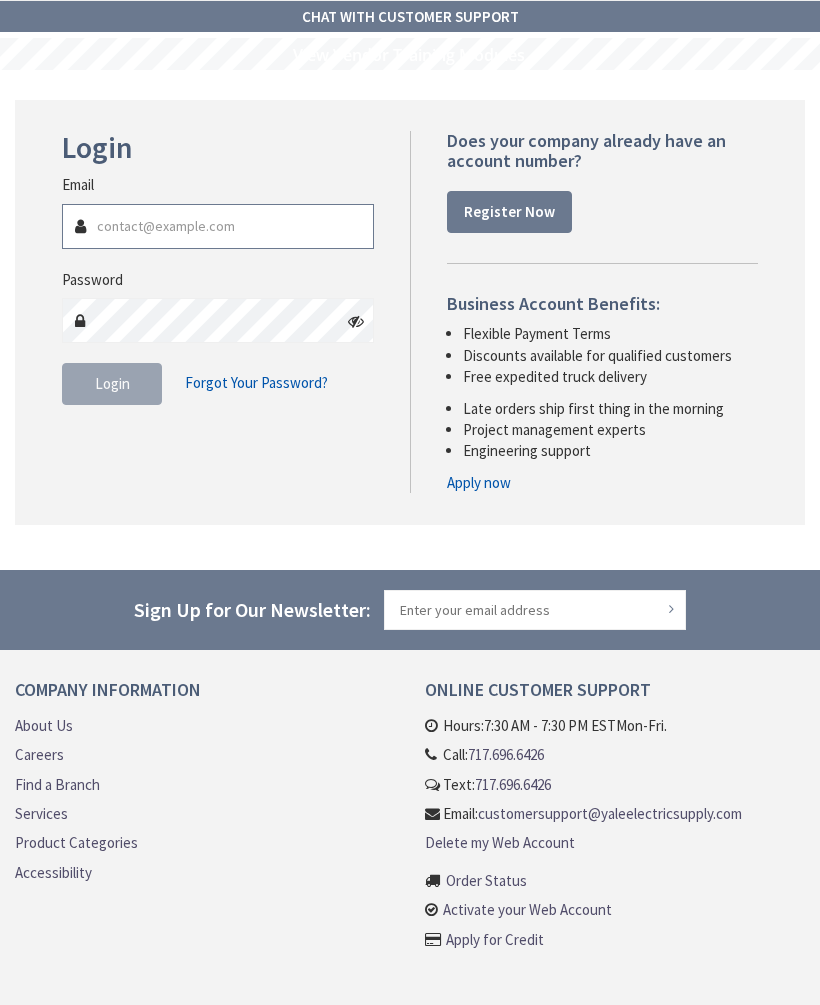 click on "Email" at bounding box center (217, 226) 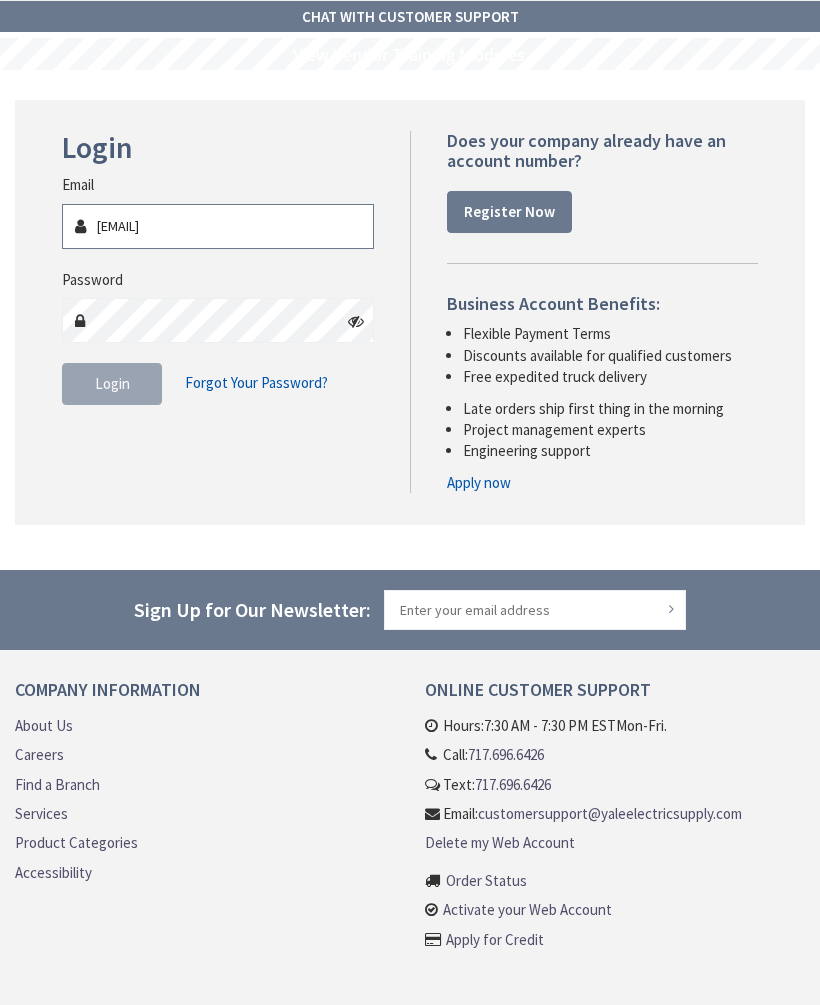 type on "mcbarons22@yahoo.com" 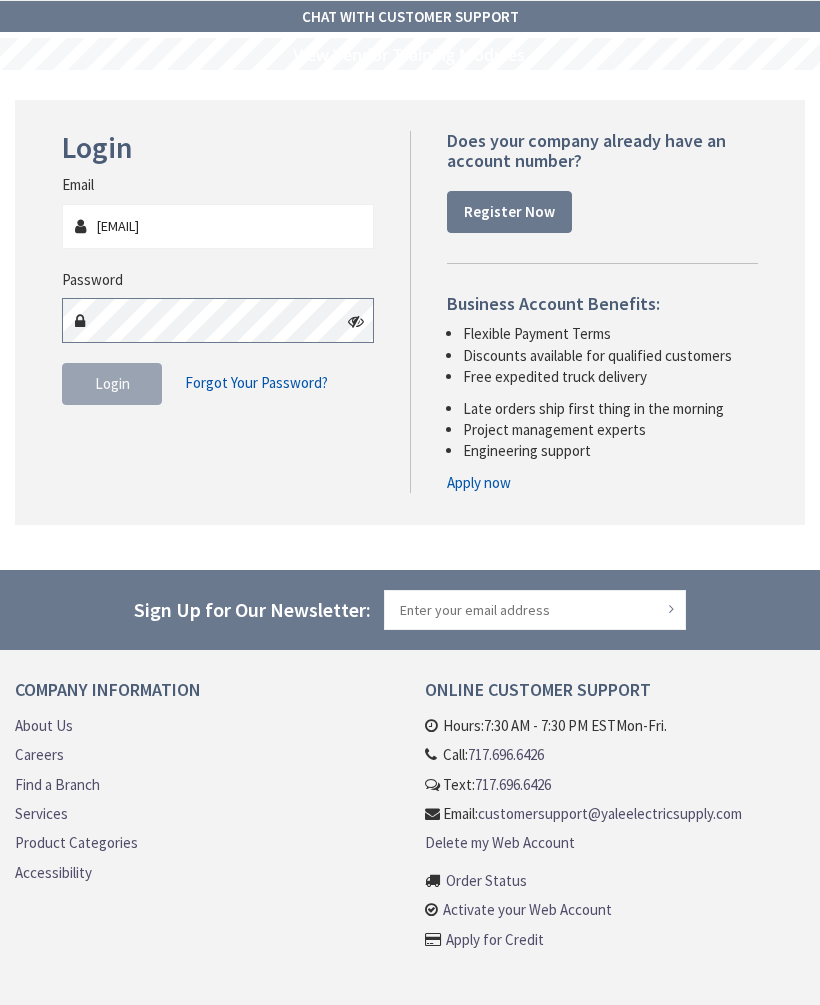 scroll, scrollTop: 0, scrollLeft: 0, axis: both 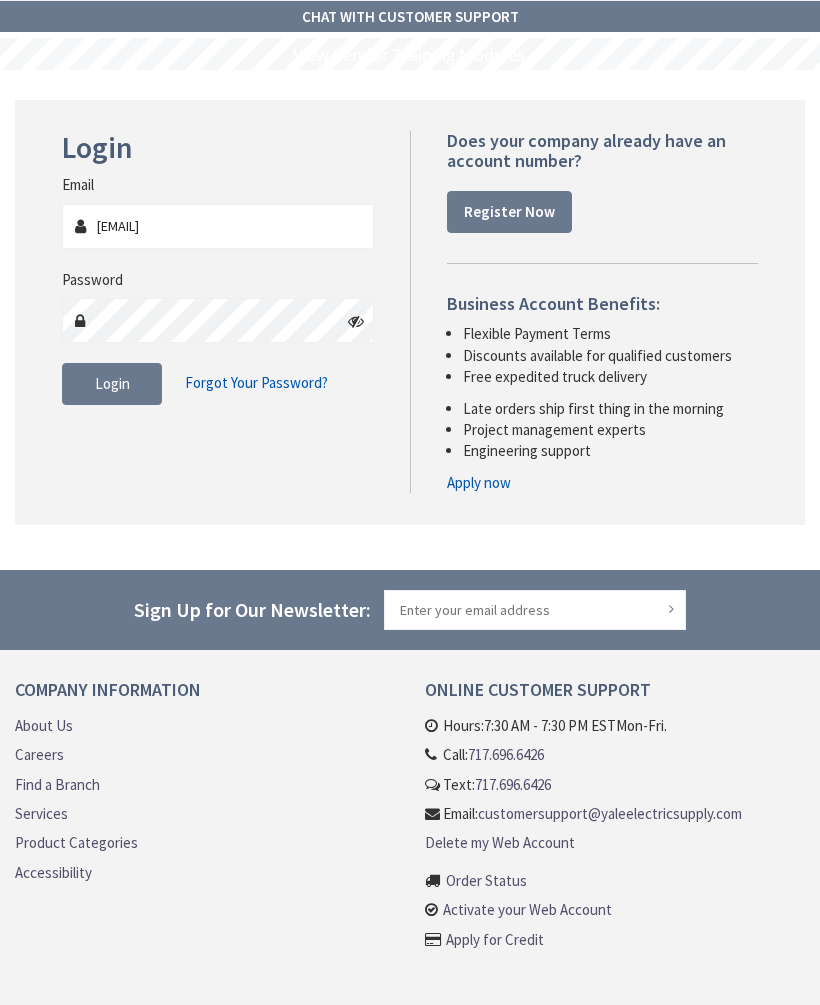 click at bounding box center (356, 321) 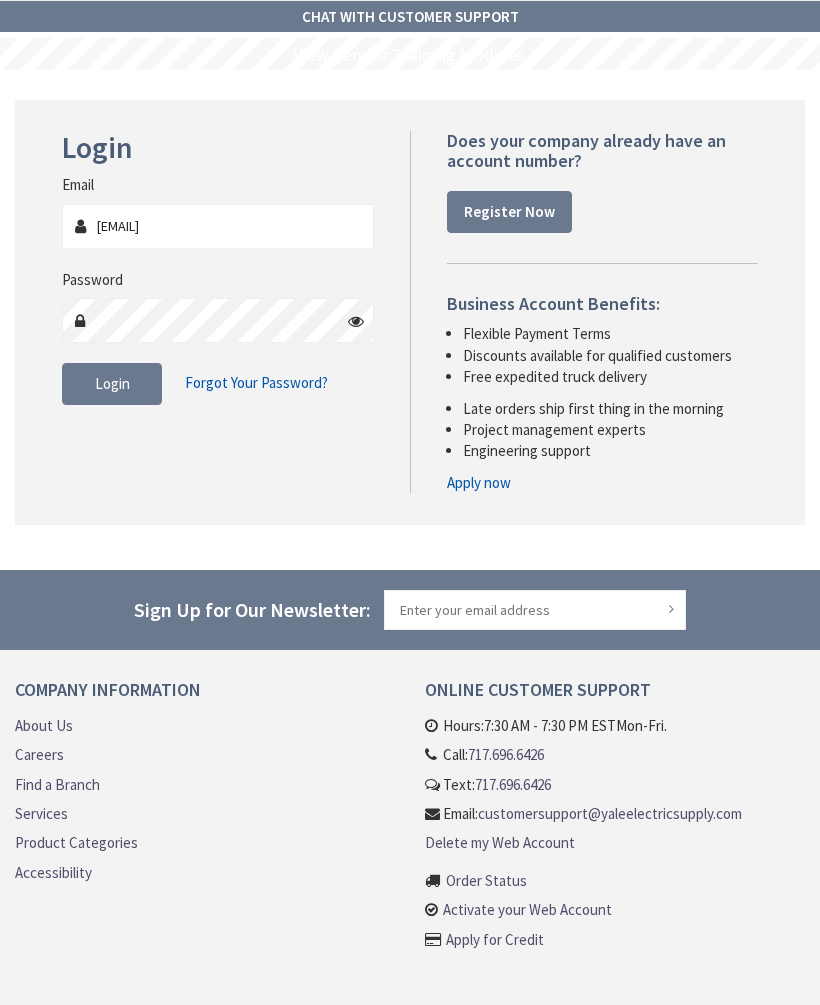 click at bounding box center (356, 321) 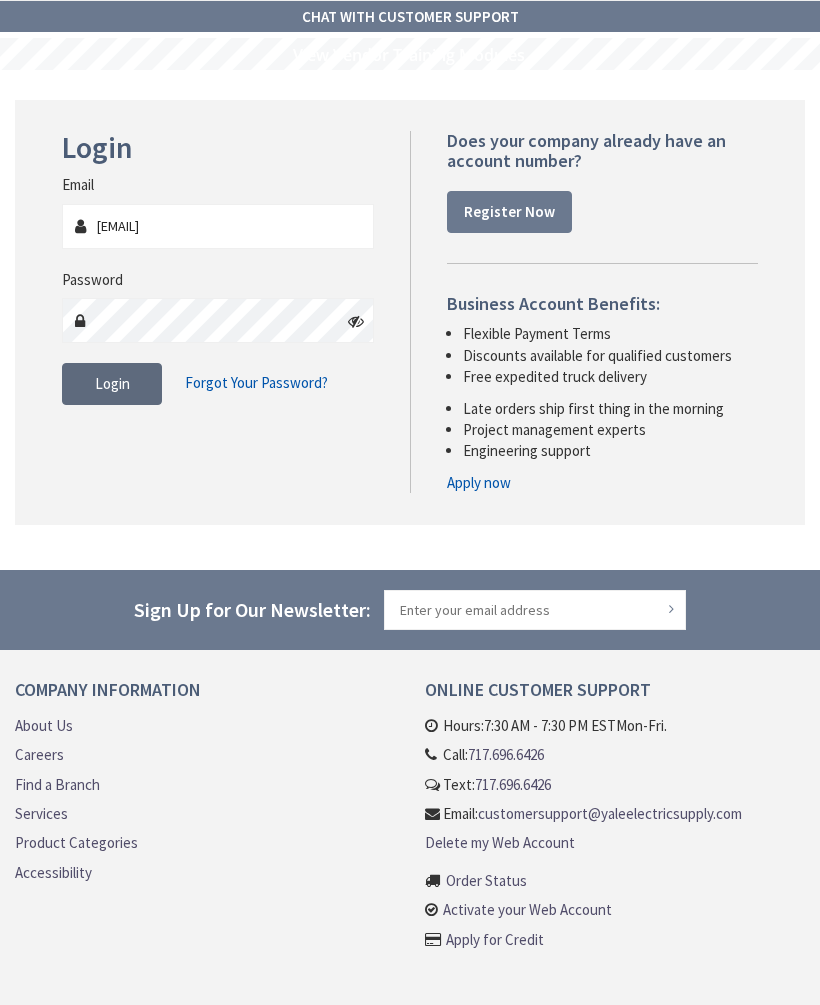 click on "Login" at bounding box center (112, 383) 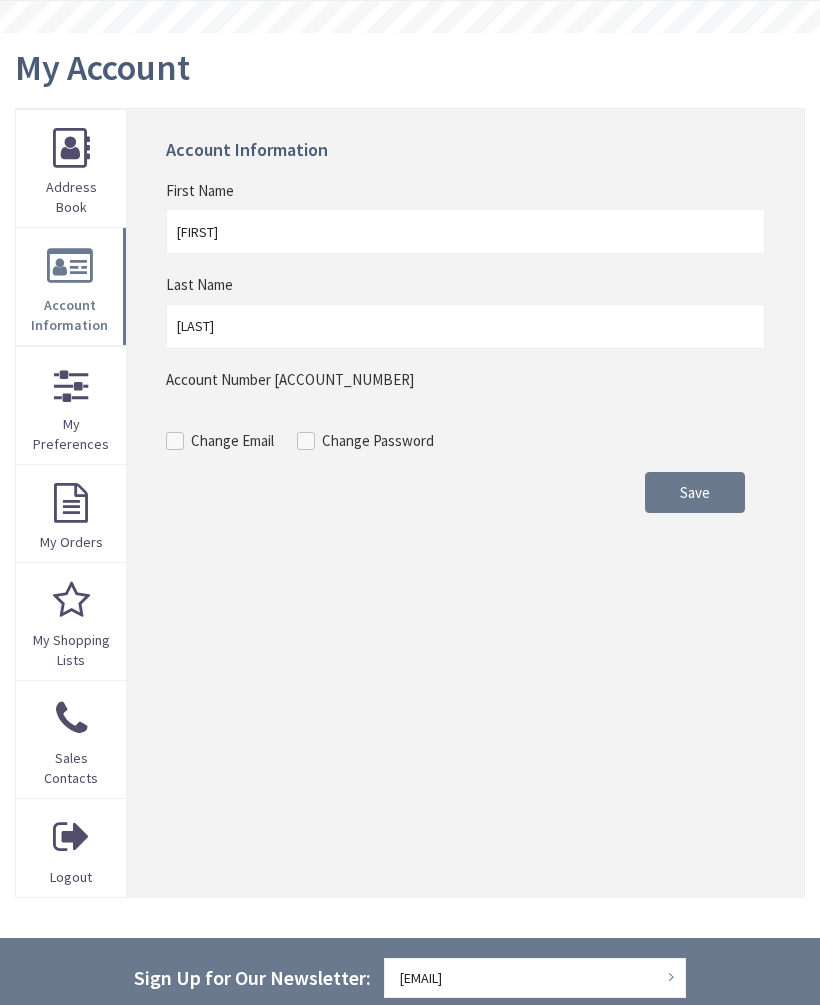 scroll, scrollTop: 0, scrollLeft: 0, axis: both 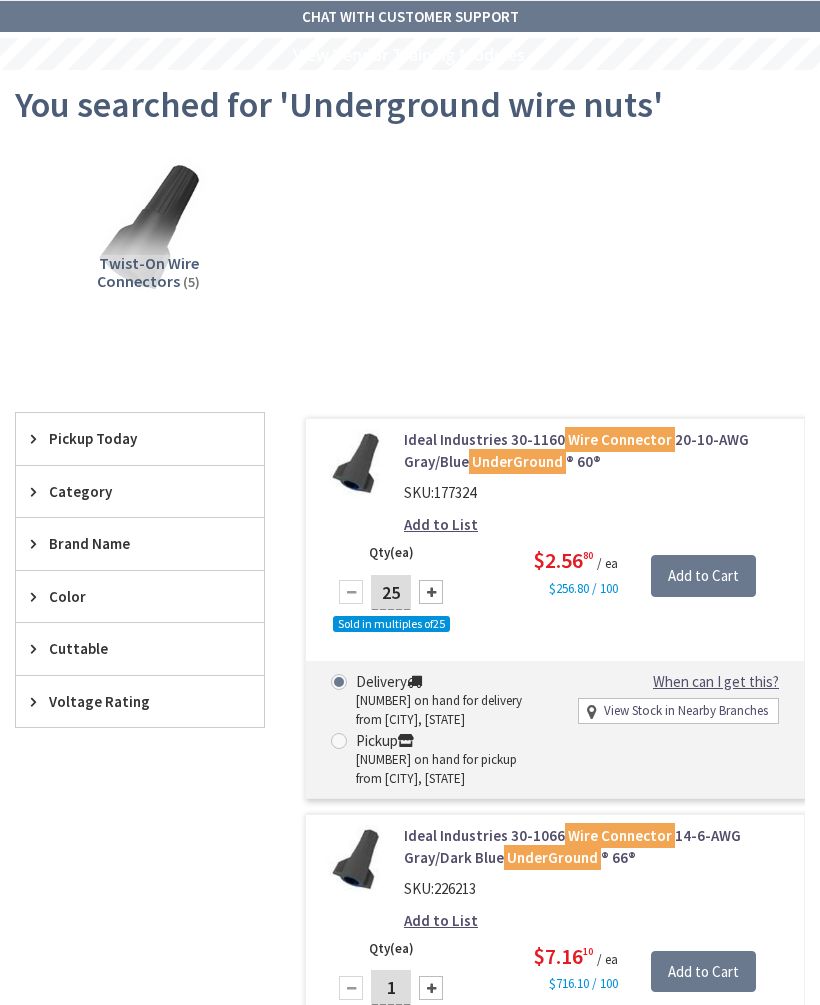 click on "Add to Cart" at bounding box center (703, 576) 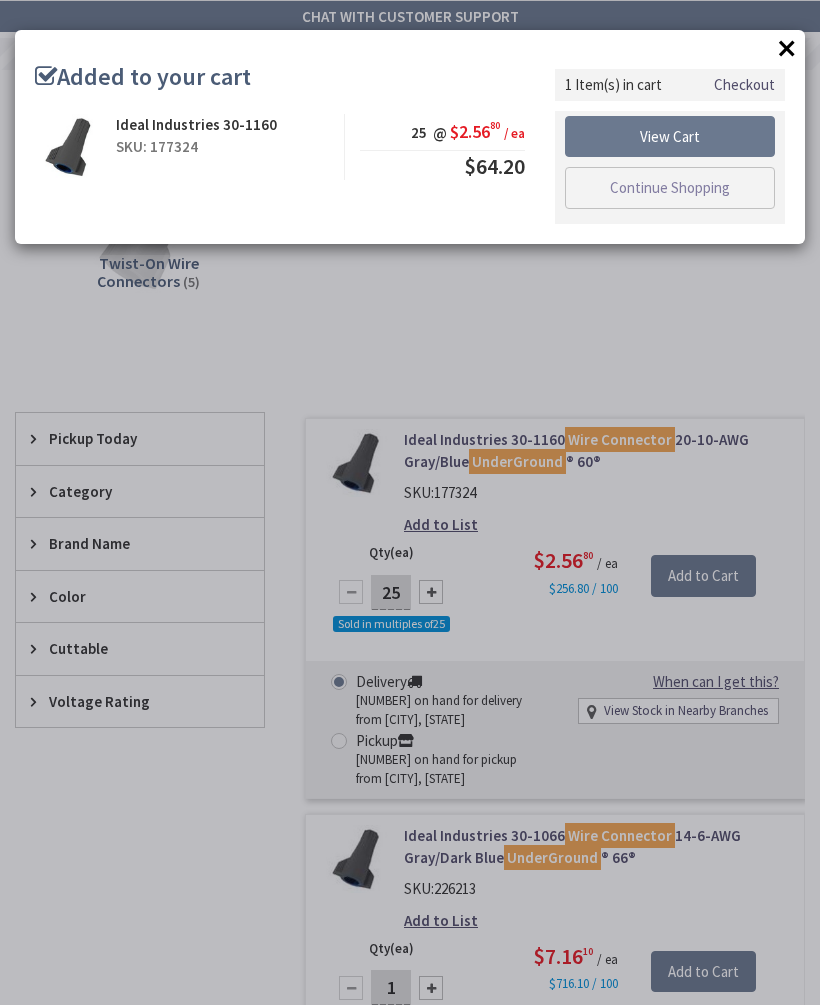click on "×" at bounding box center (787, 48) 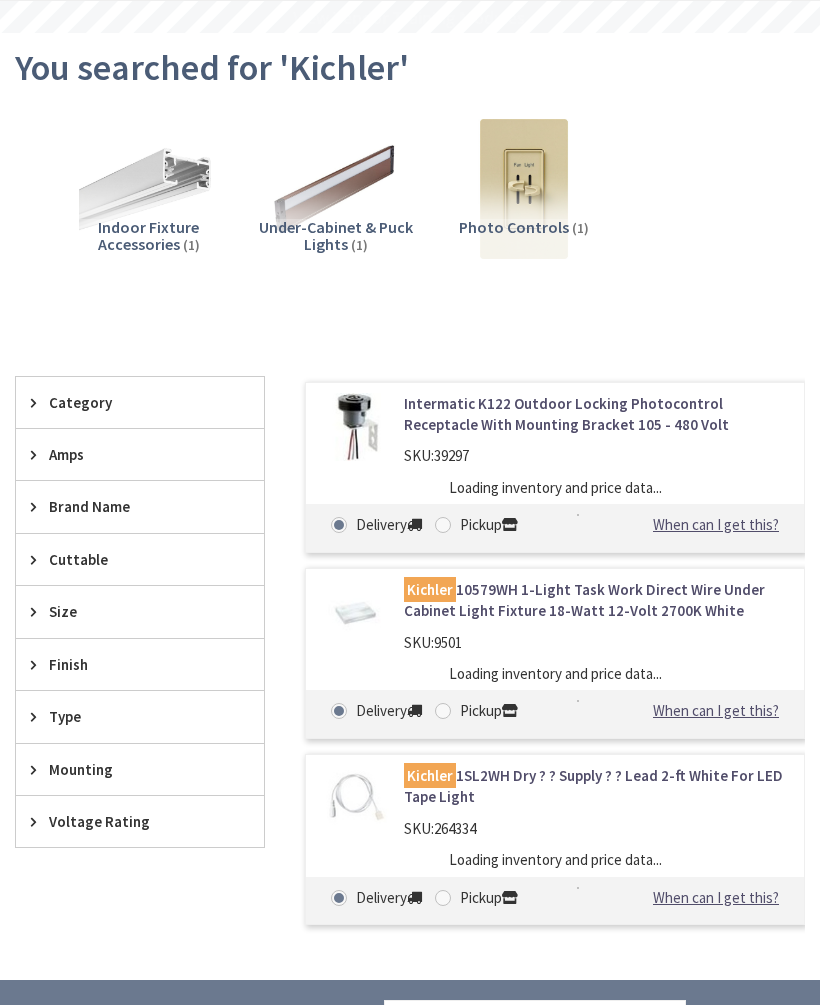 scroll, scrollTop: 0, scrollLeft: 0, axis: both 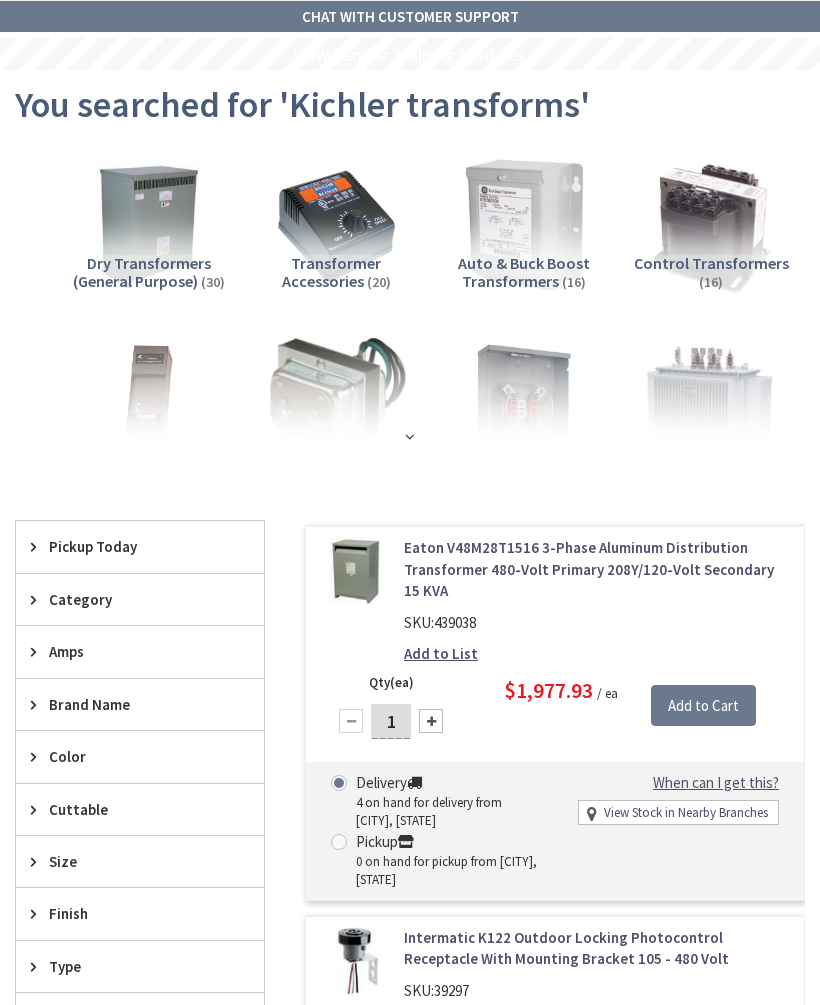 click at bounding box center (410, 436) 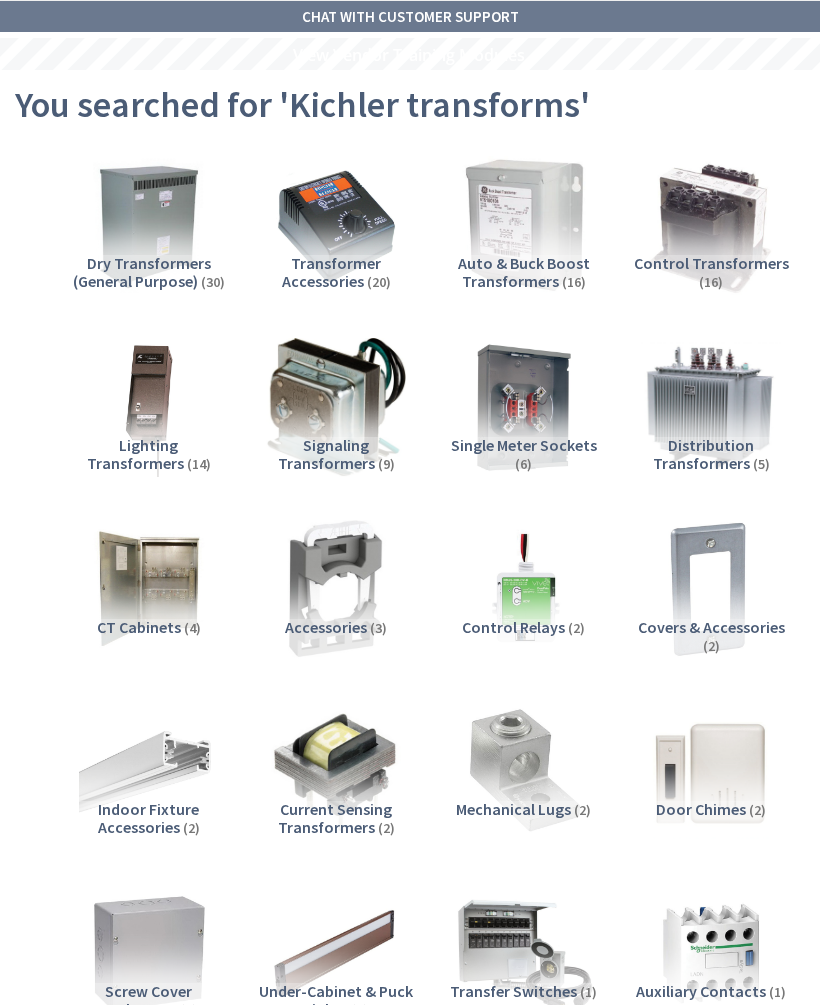 click on "Lighting Transformers" at bounding box center [135, 454] 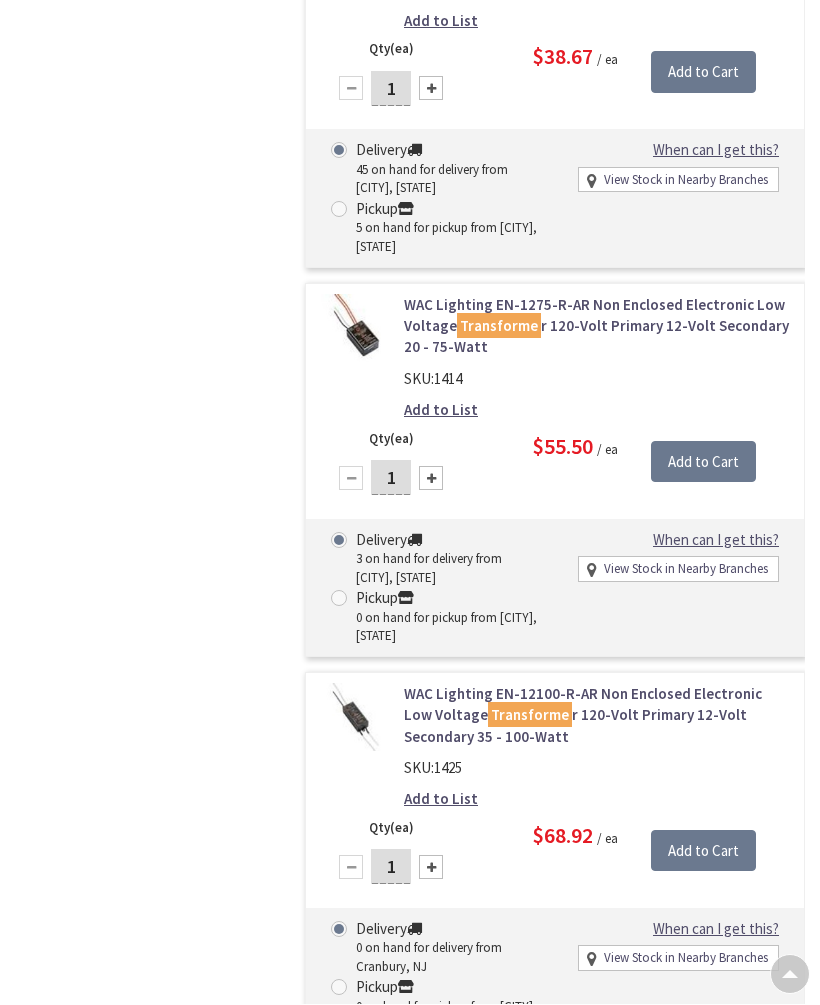 scroll, scrollTop: 3579, scrollLeft: 0, axis: vertical 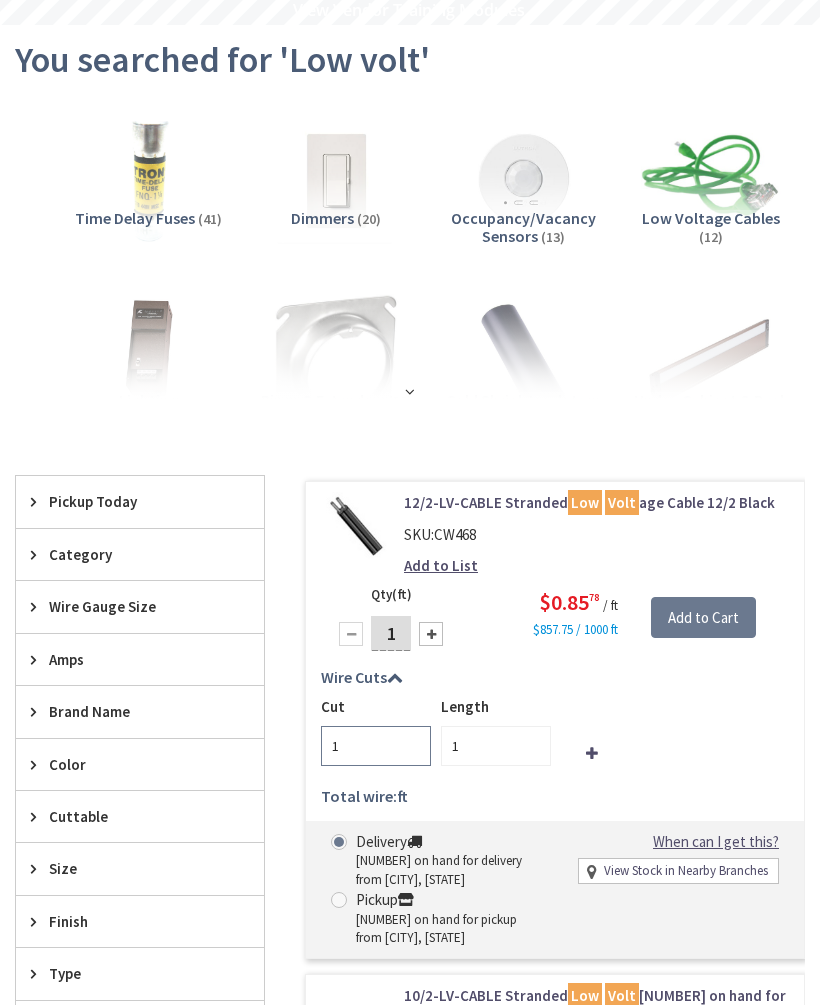 click on "1" at bounding box center (376, 747) 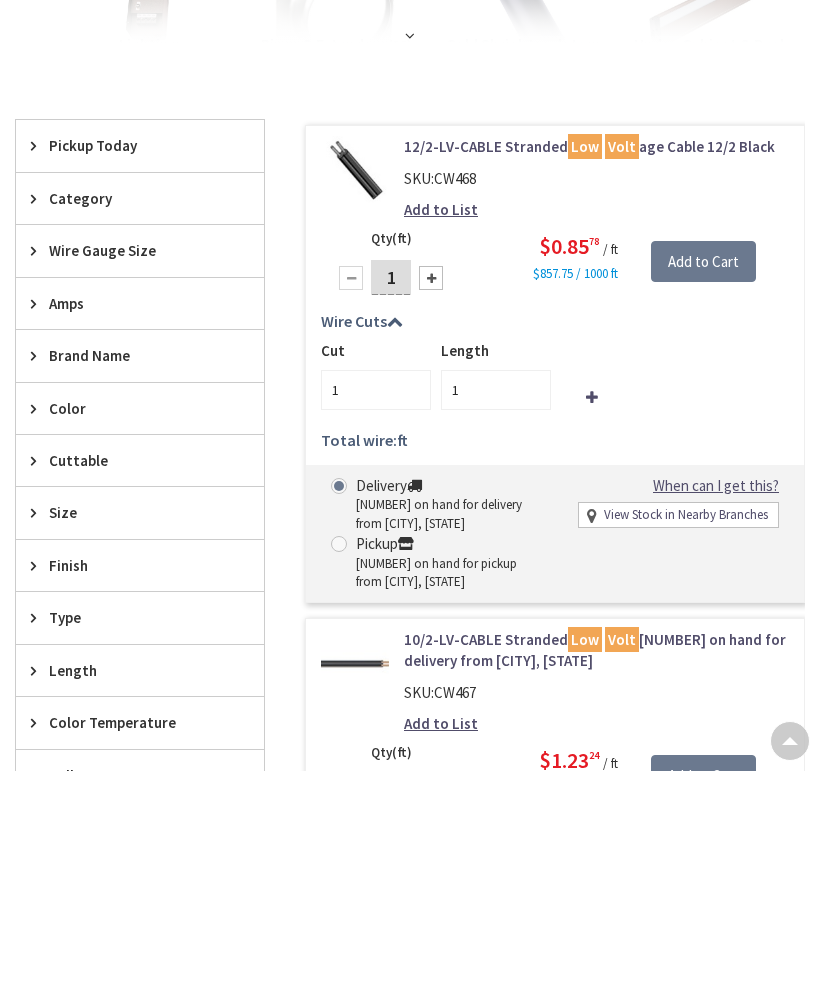 click on "1" at bounding box center (391, 511) 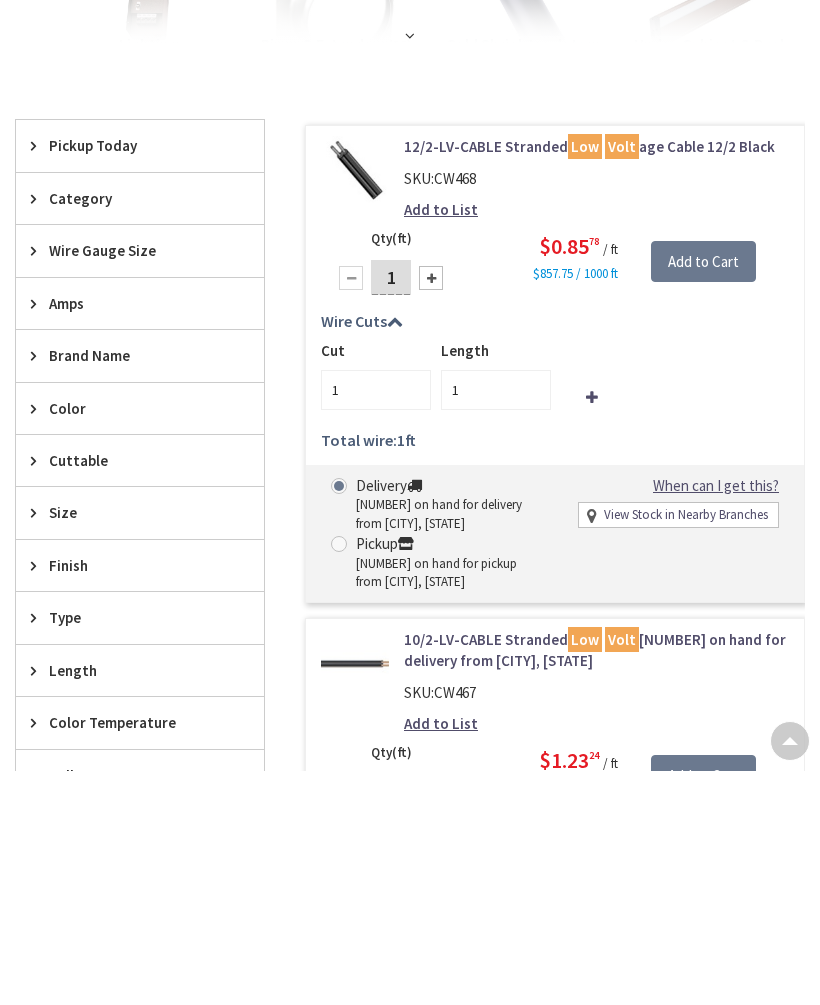 click on "1" at bounding box center (391, 511) 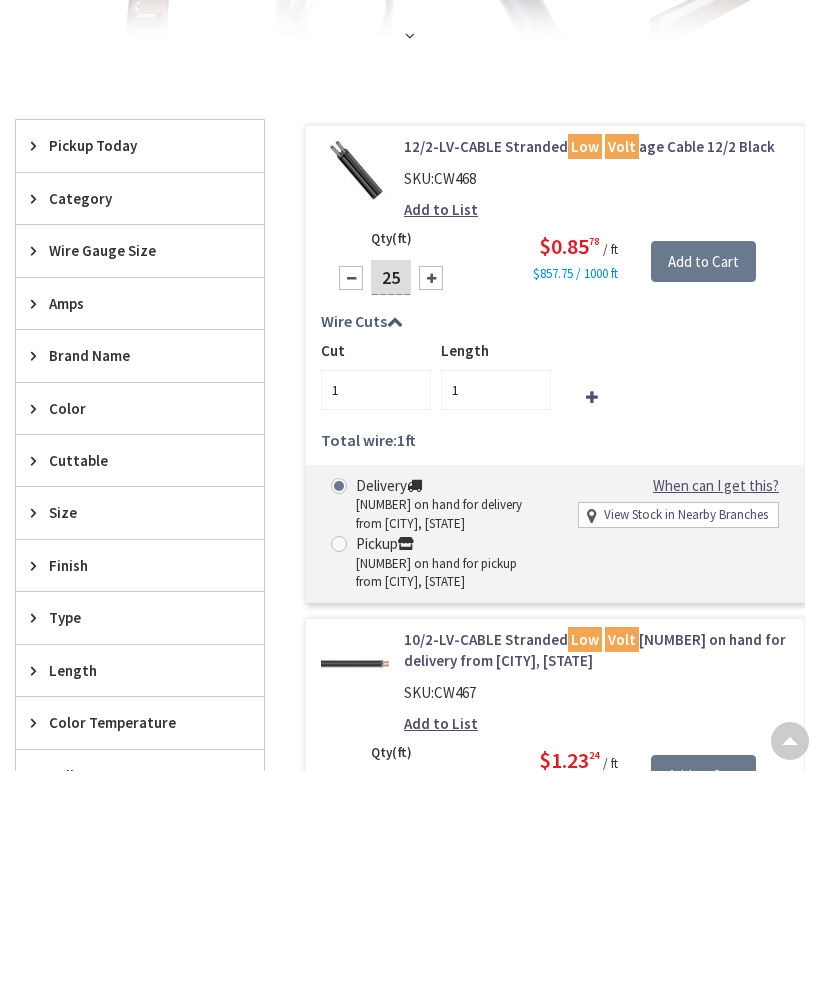 type on "250" 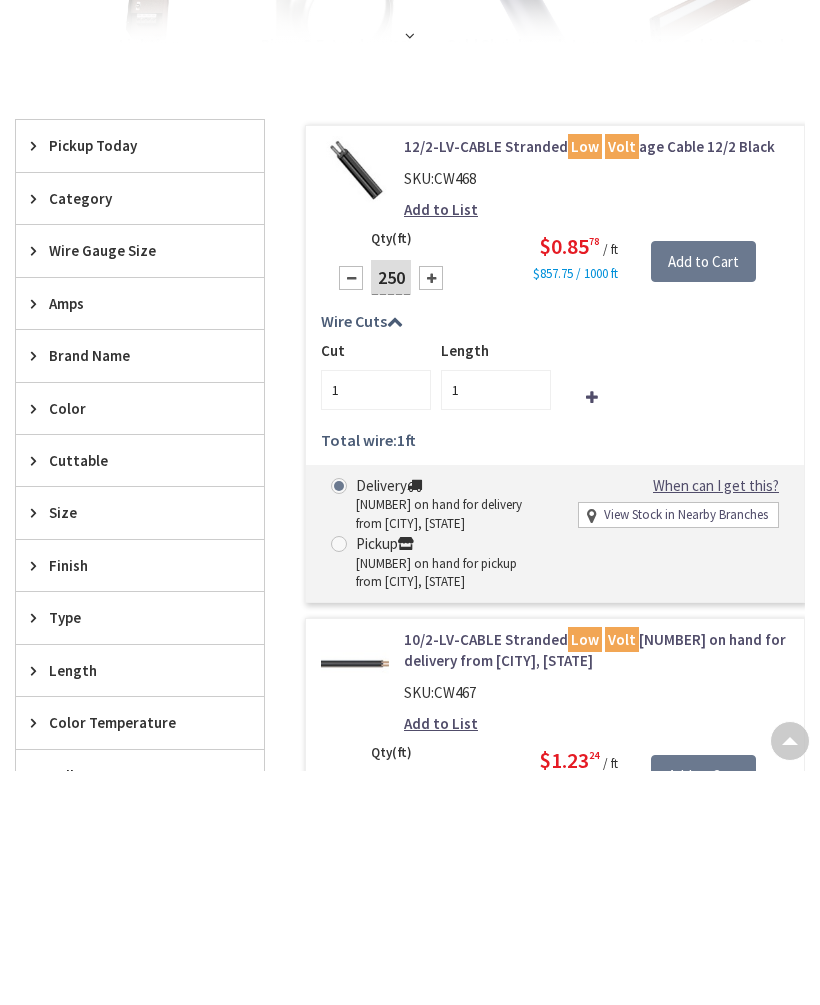 scroll, scrollTop: 402, scrollLeft: 0, axis: vertical 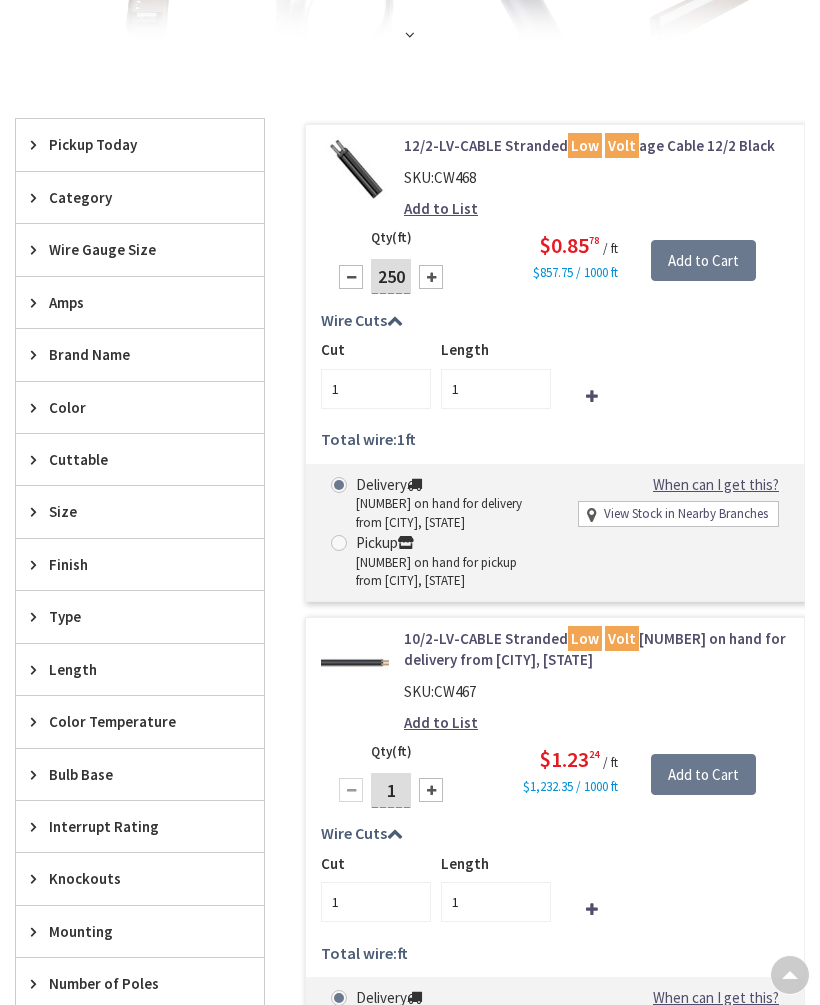 type on "250" 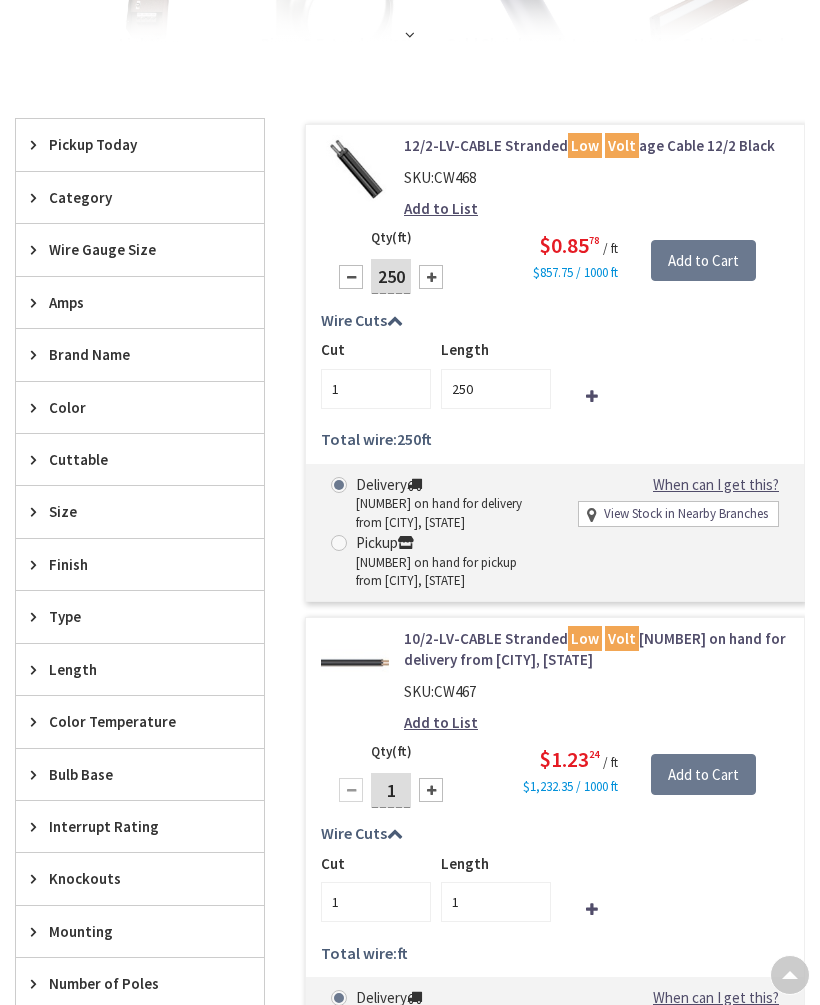type on "250" 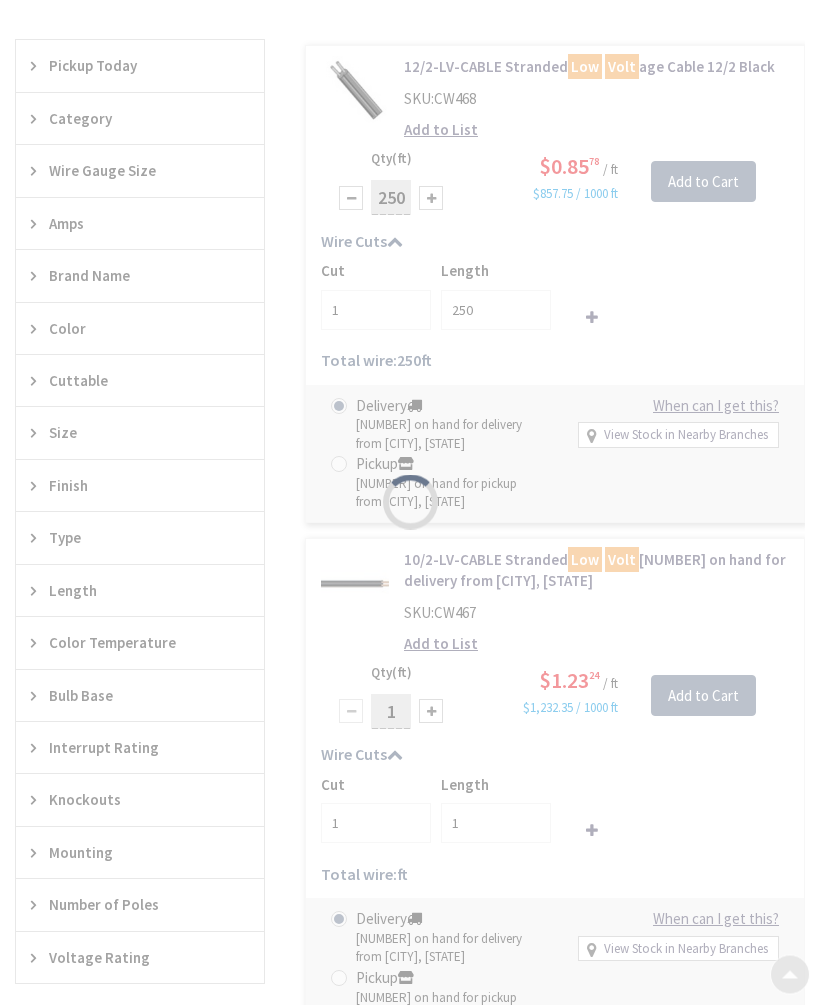 scroll, scrollTop: 481, scrollLeft: 0, axis: vertical 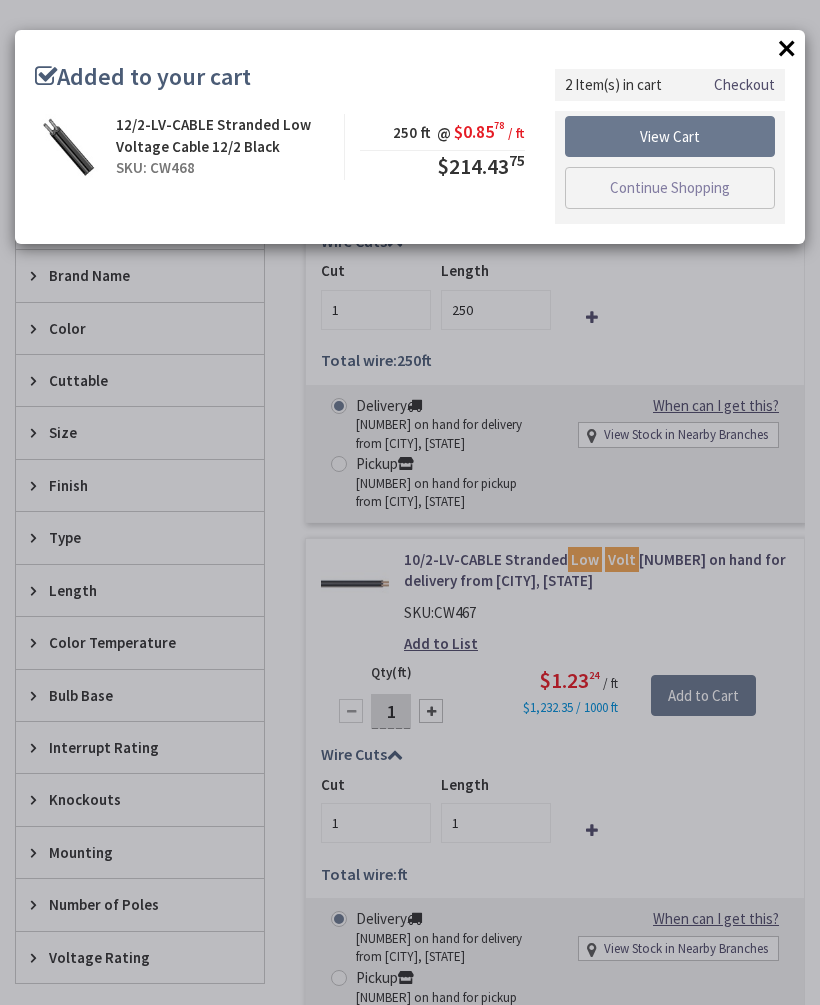 click on "×" at bounding box center [787, 48] 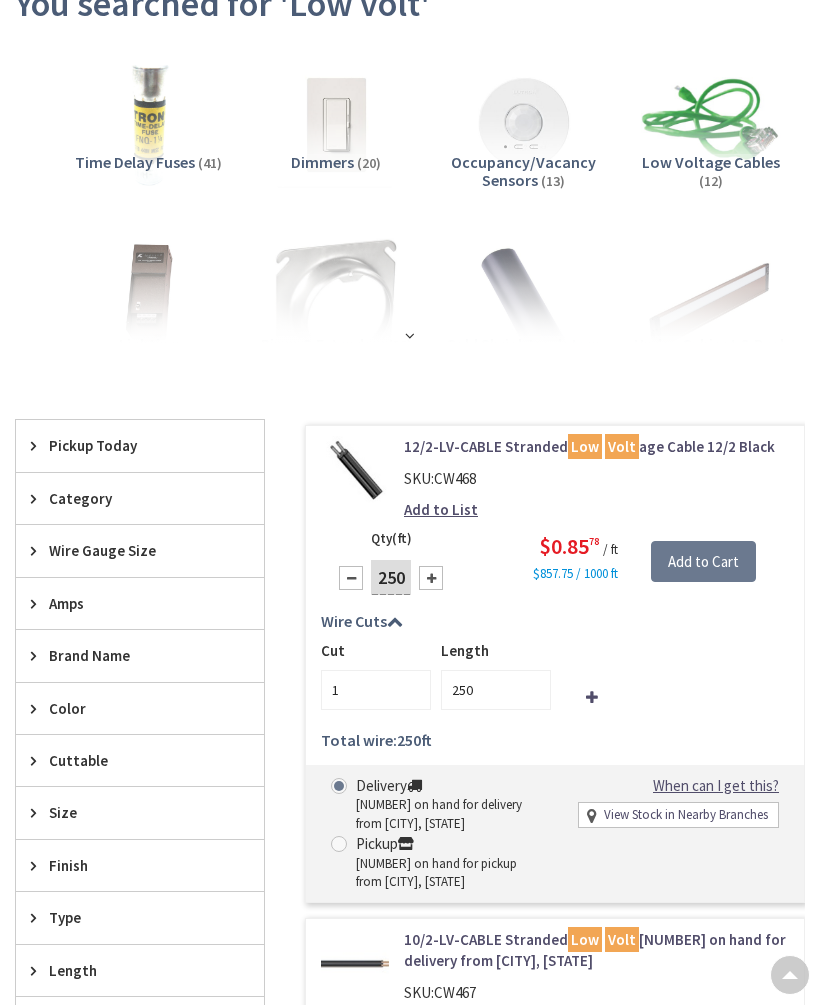 scroll, scrollTop: 0, scrollLeft: 0, axis: both 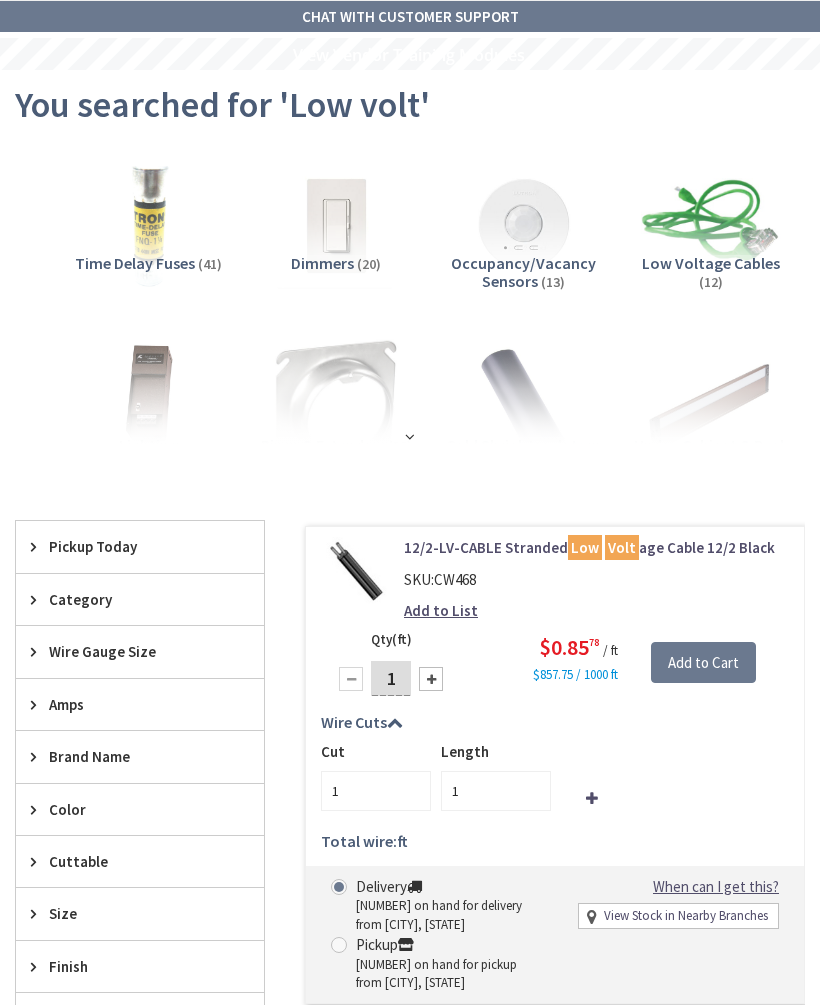 click at bounding box center [410, 436] 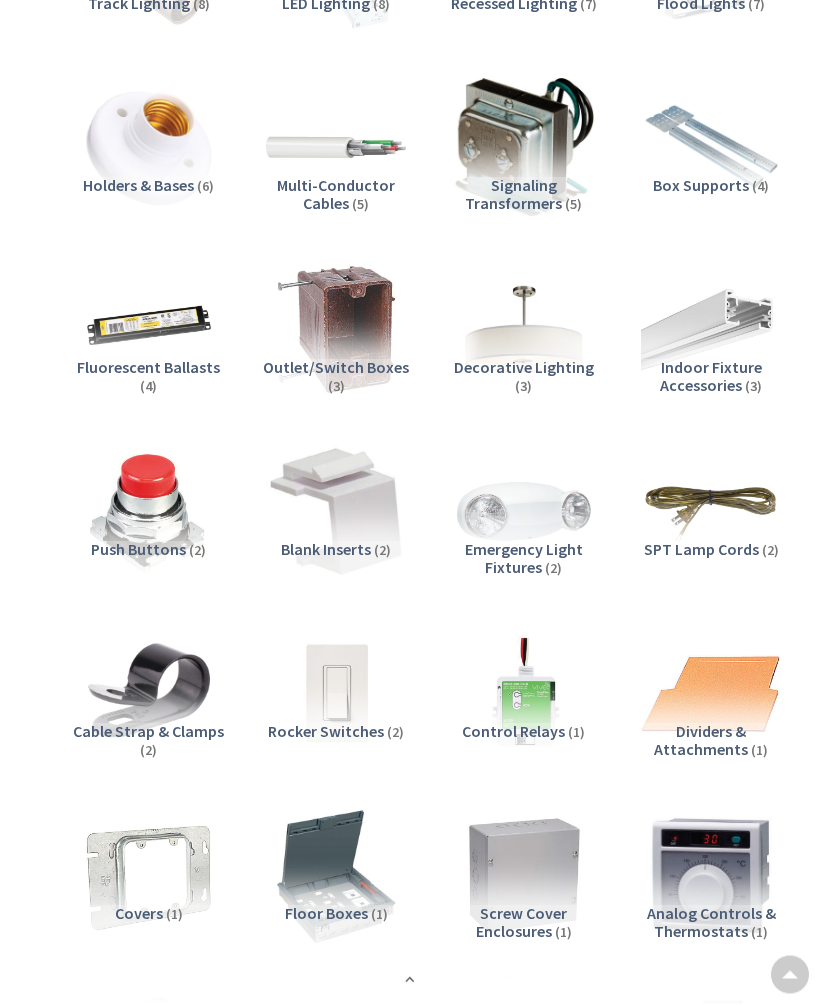 scroll, scrollTop: 0, scrollLeft: 0, axis: both 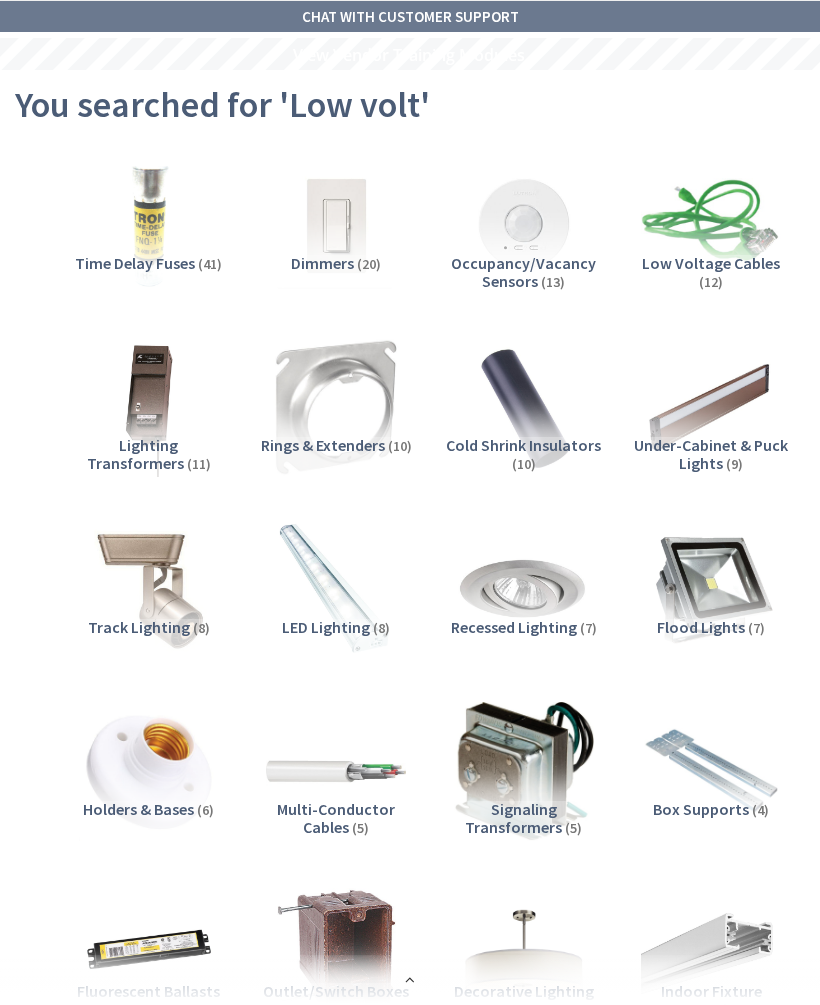 click at bounding box center [336, 954] 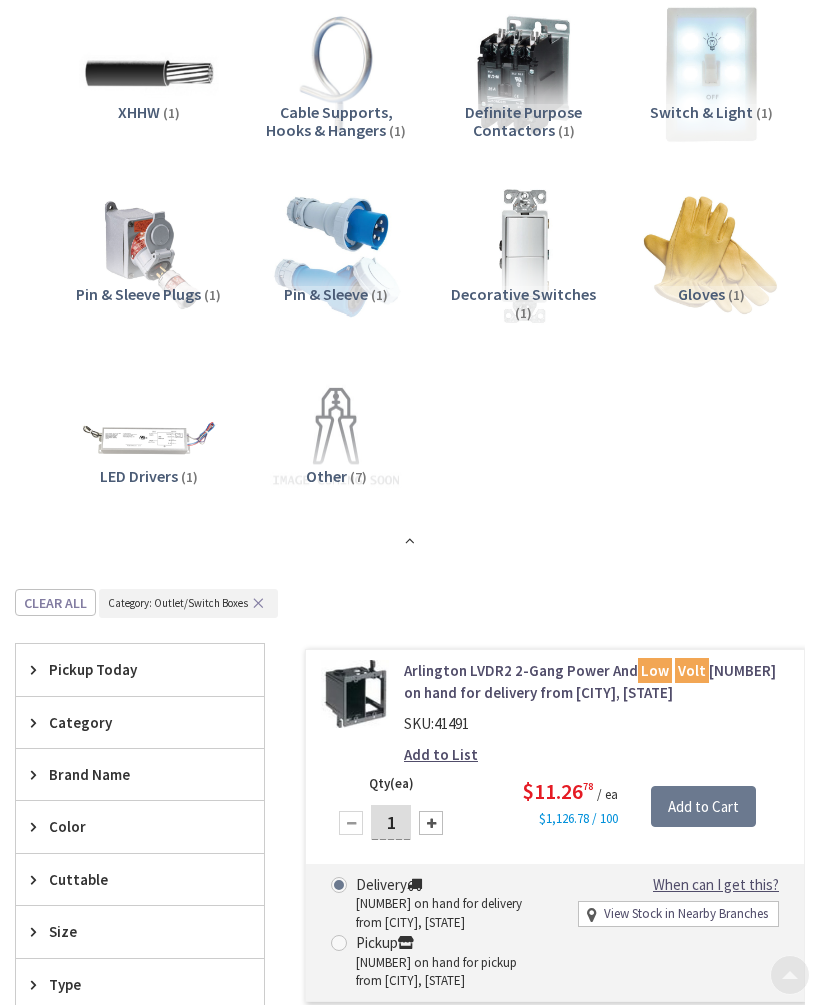 scroll, scrollTop: 2742, scrollLeft: 0, axis: vertical 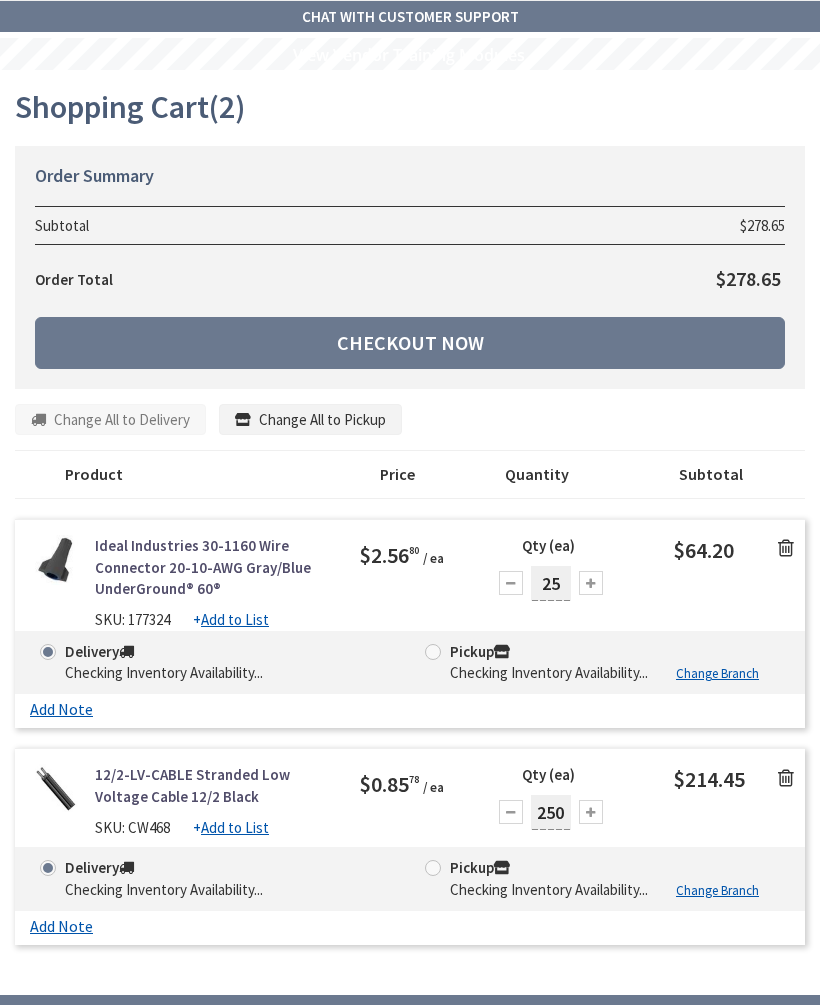 click on "Checkout Now" at bounding box center [410, 343] 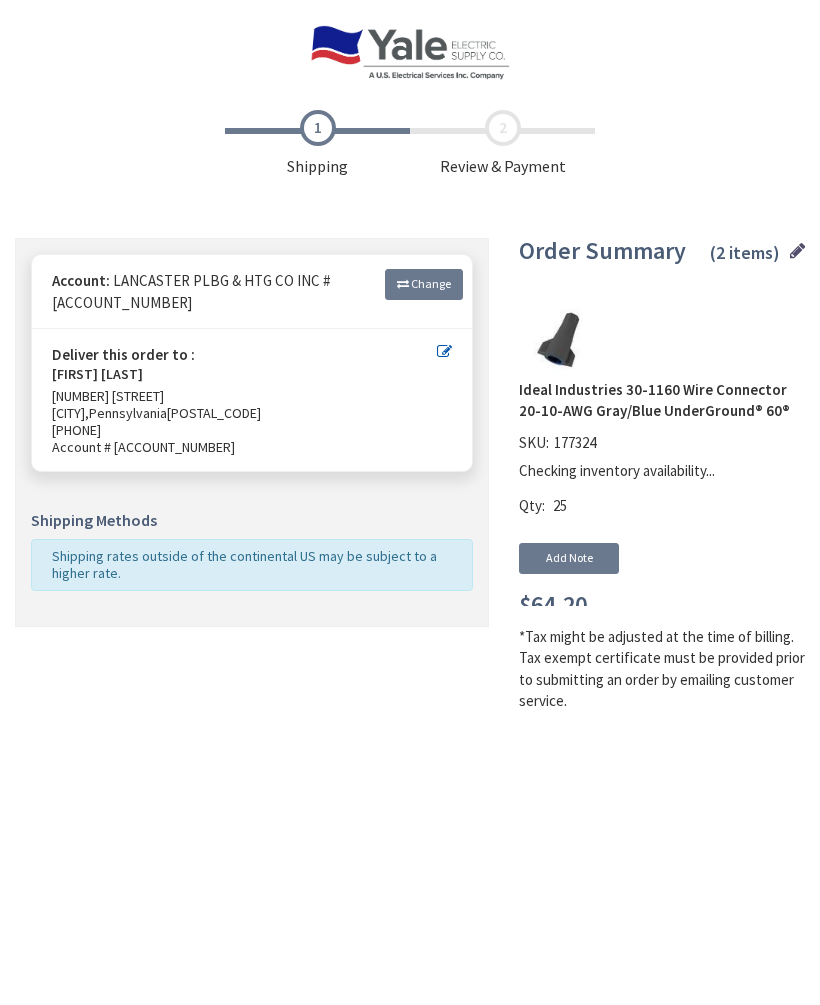 scroll, scrollTop: 0, scrollLeft: 0, axis: both 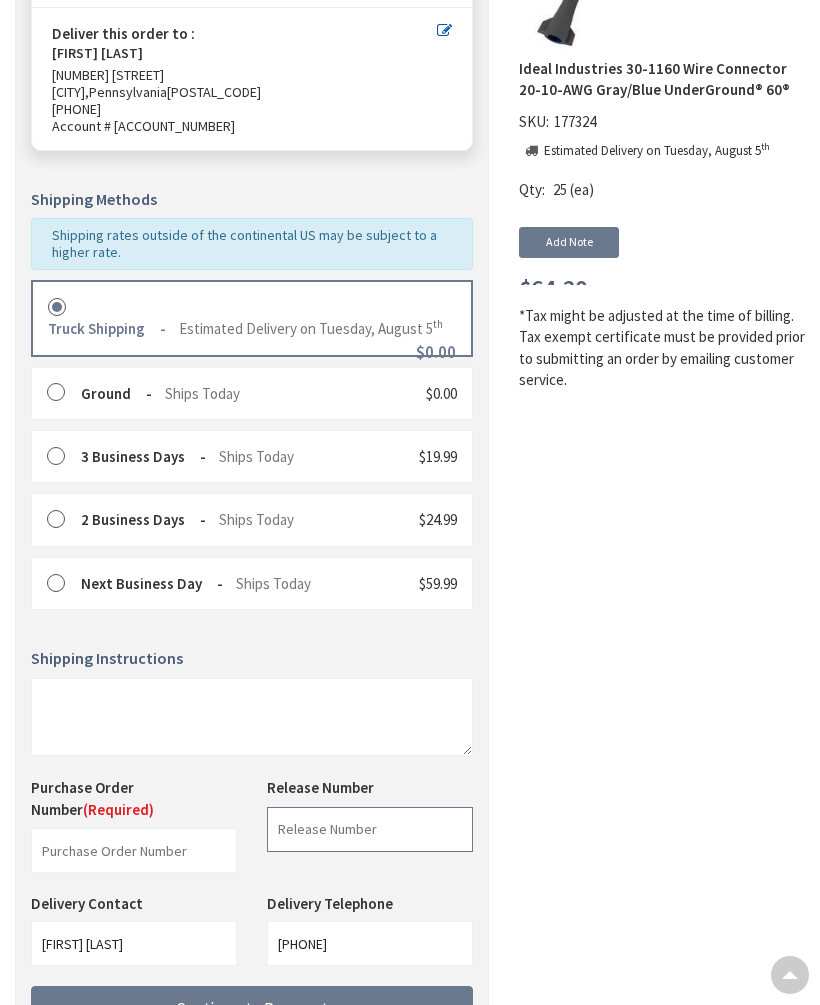 click at bounding box center [370, 829] 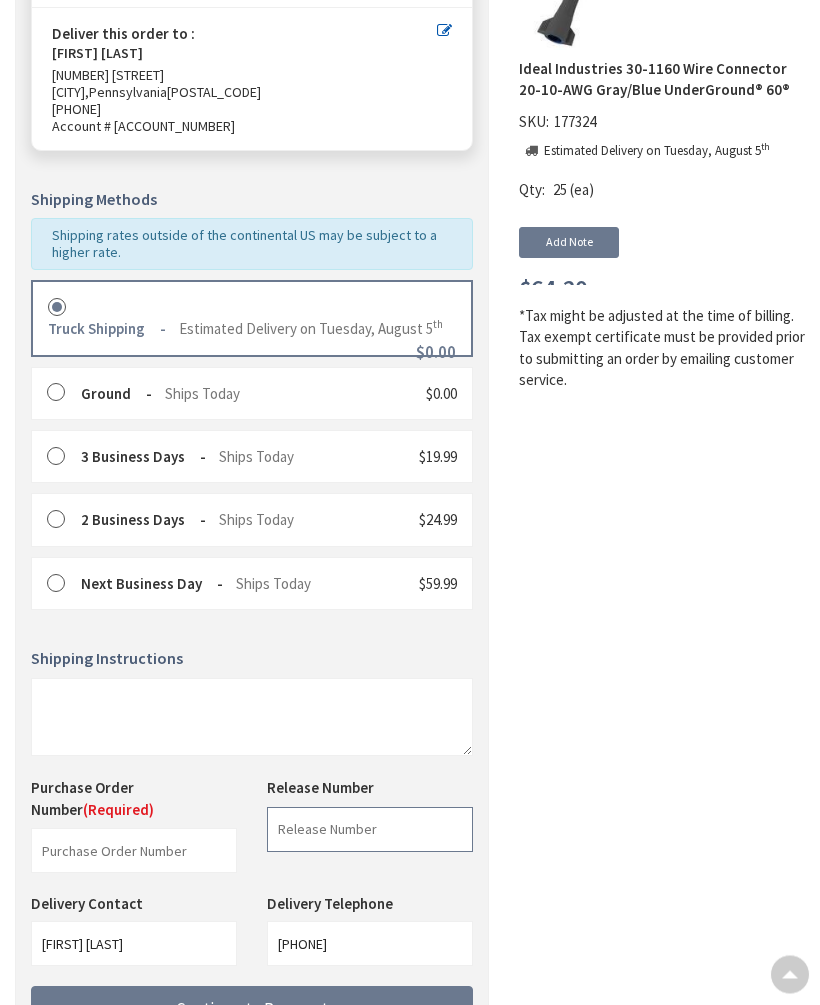 scroll, scrollTop: 435, scrollLeft: 0, axis: vertical 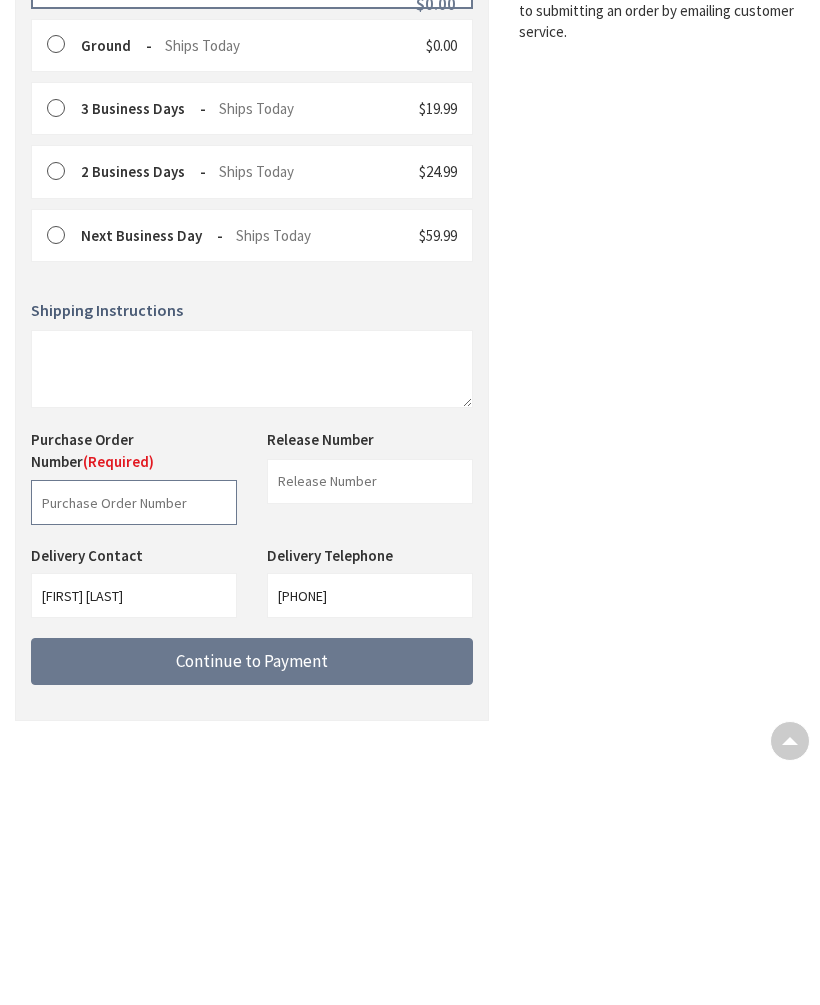 click at bounding box center [134, 736] 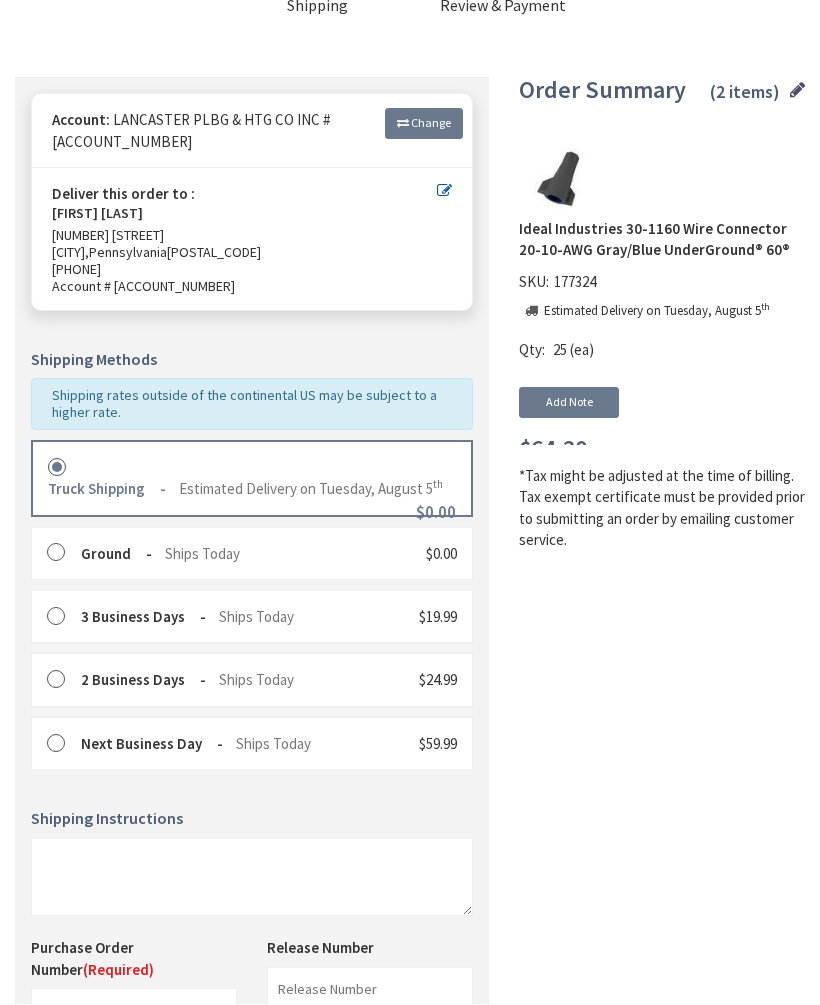 scroll, scrollTop: 435, scrollLeft: 0, axis: vertical 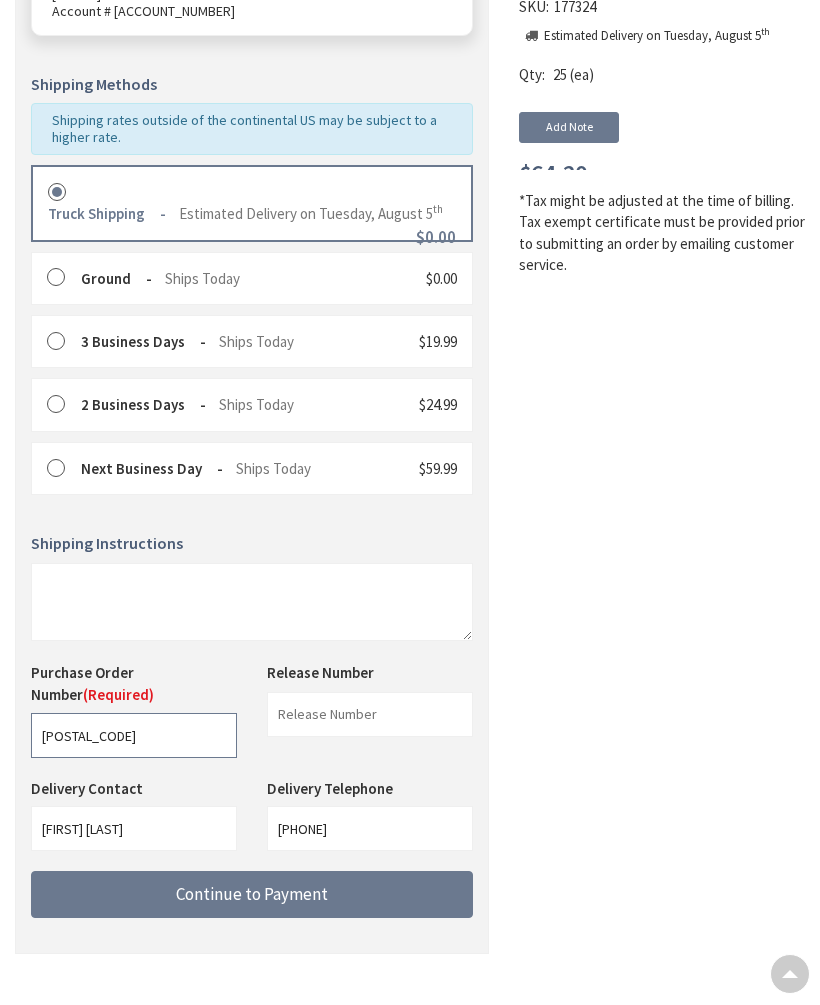 type on "[POSTAL_CODE]" 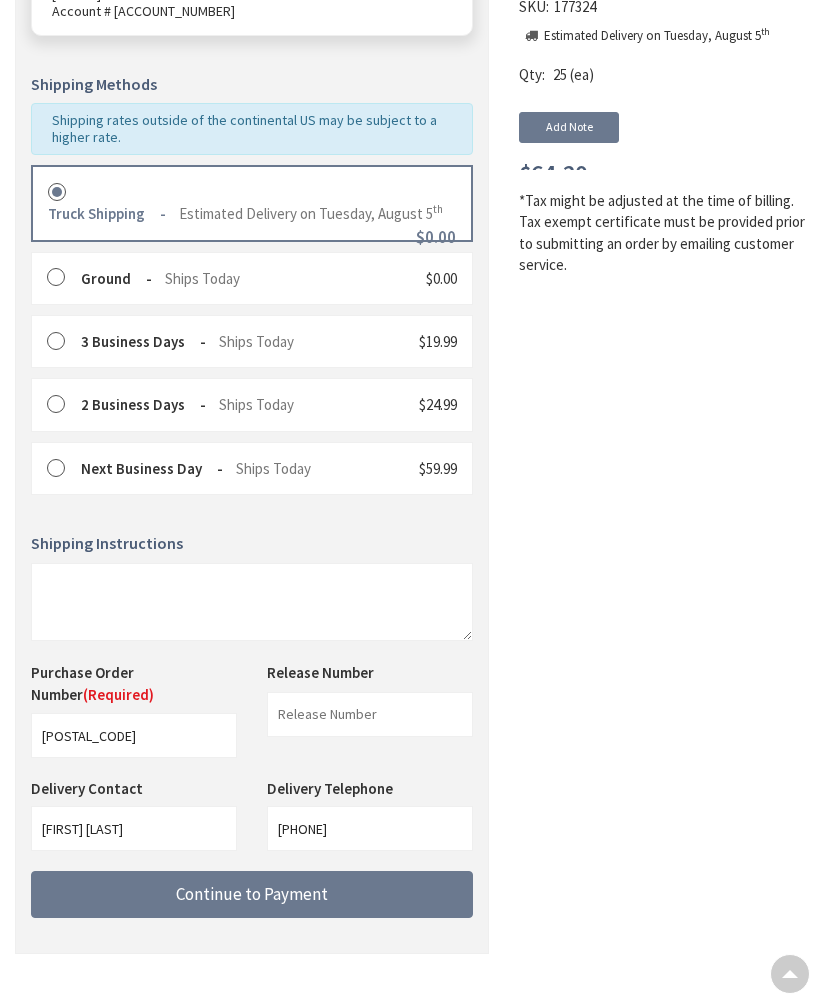 click on "Continue to Payment" at bounding box center (252, 895) 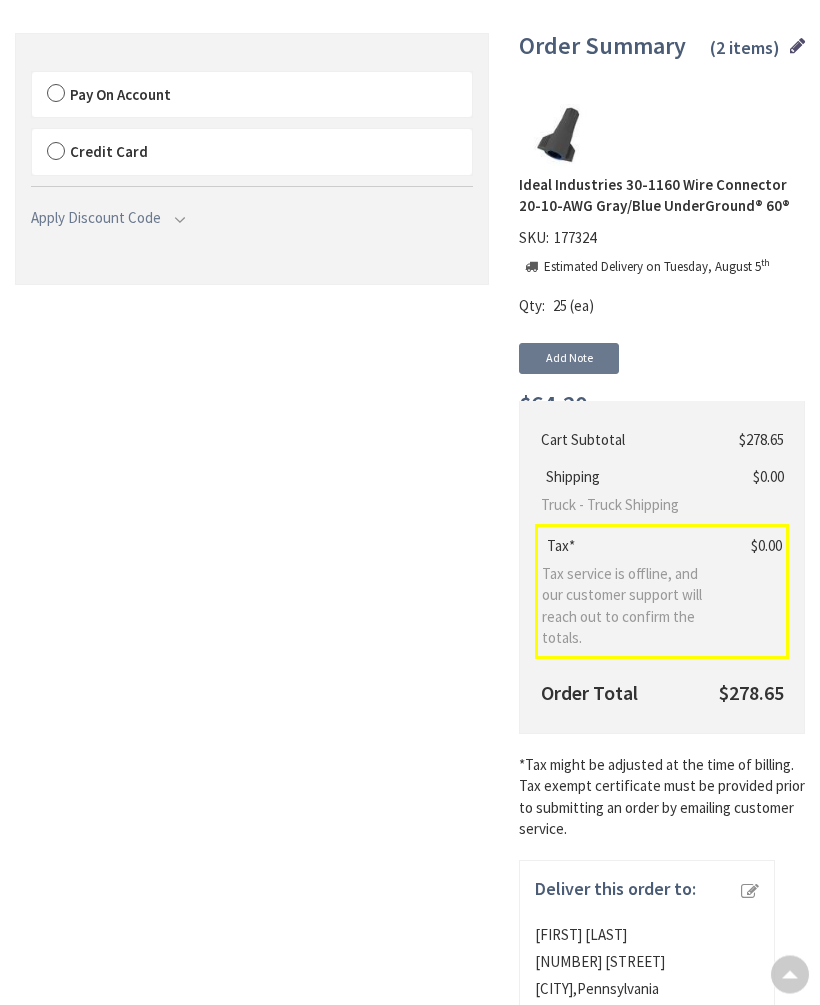 scroll, scrollTop: 0, scrollLeft: 0, axis: both 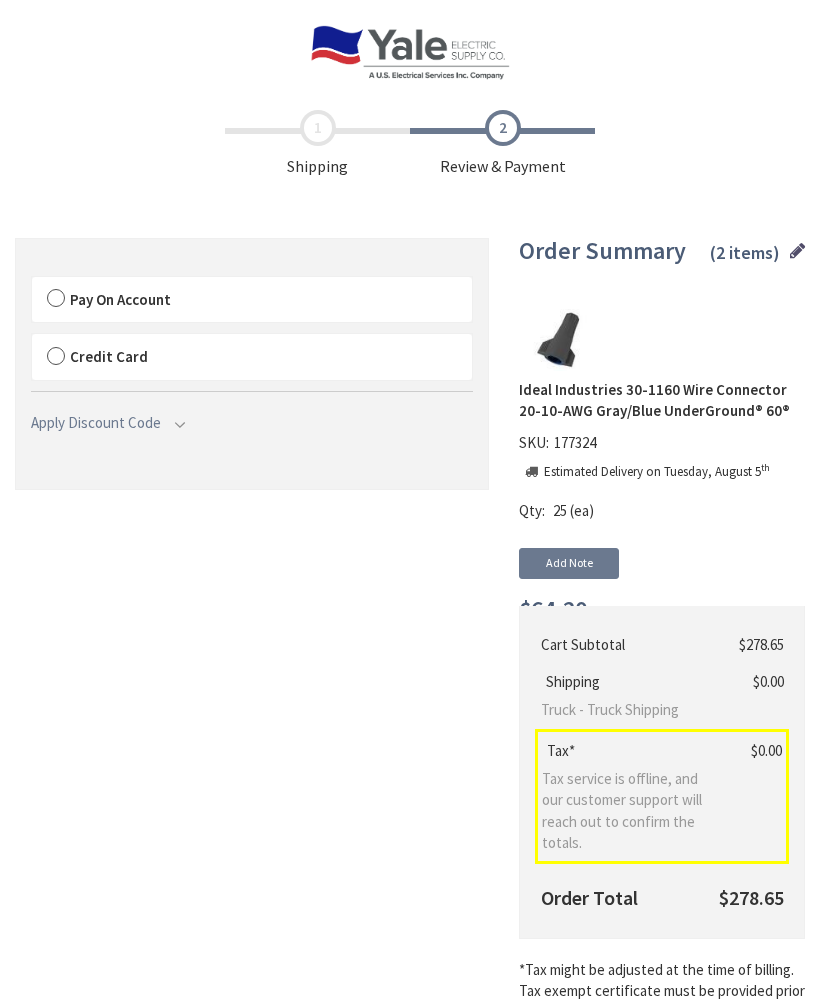 click on "Pay On Account" at bounding box center [252, 300] 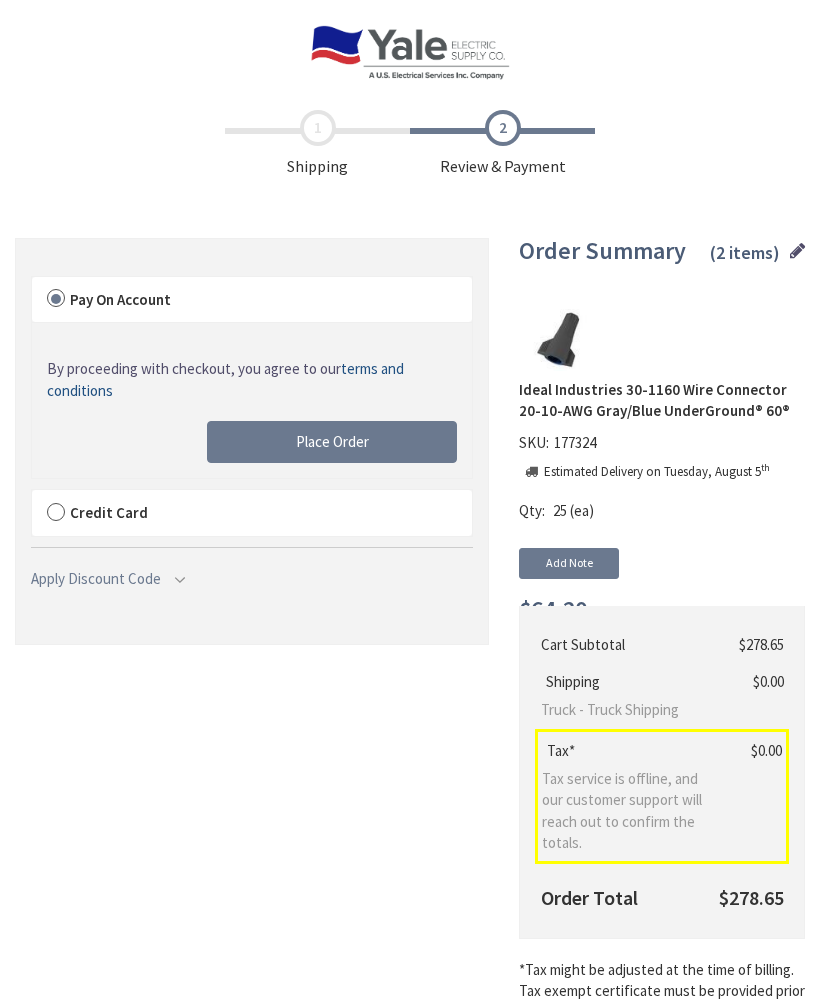 click on "Place Order" at bounding box center [332, 442] 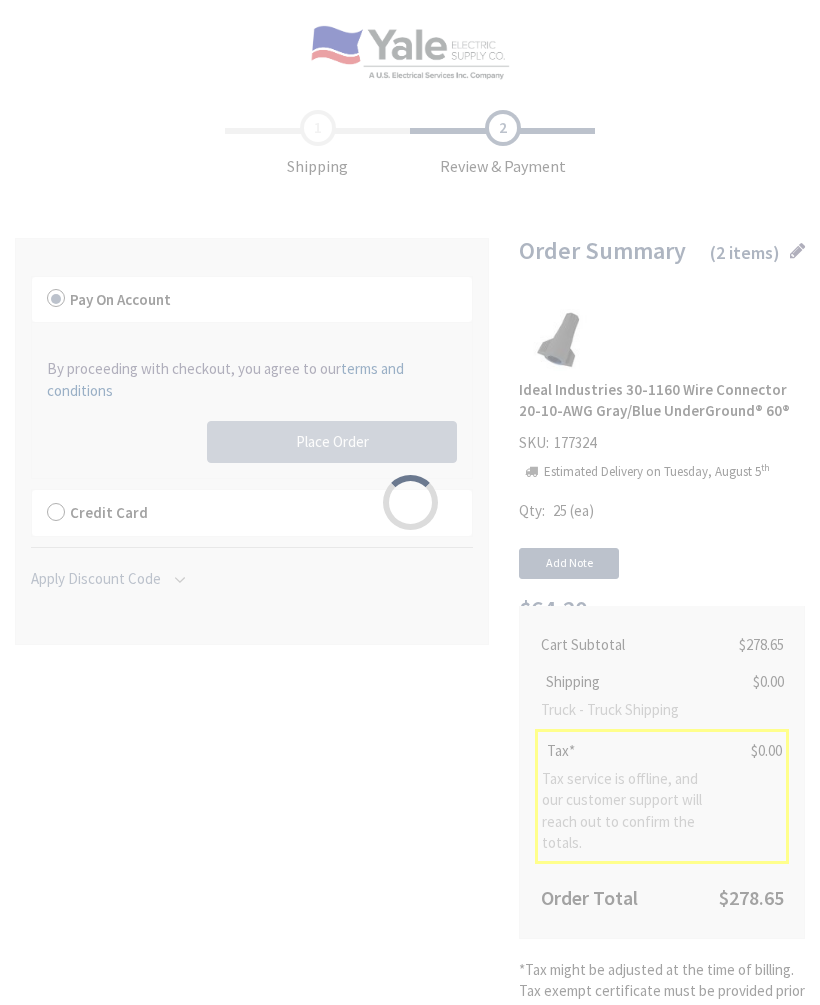 click on "Please wait..." at bounding box center (410, 502) 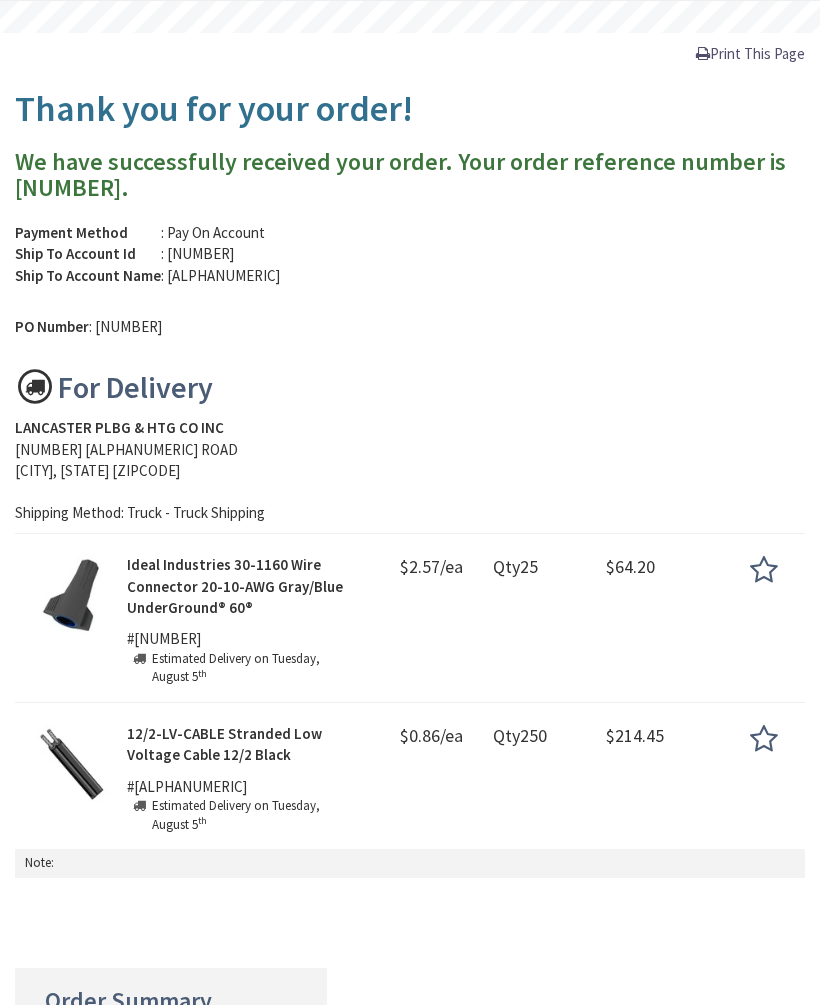 scroll, scrollTop: 0, scrollLeft: 0, axis: both 